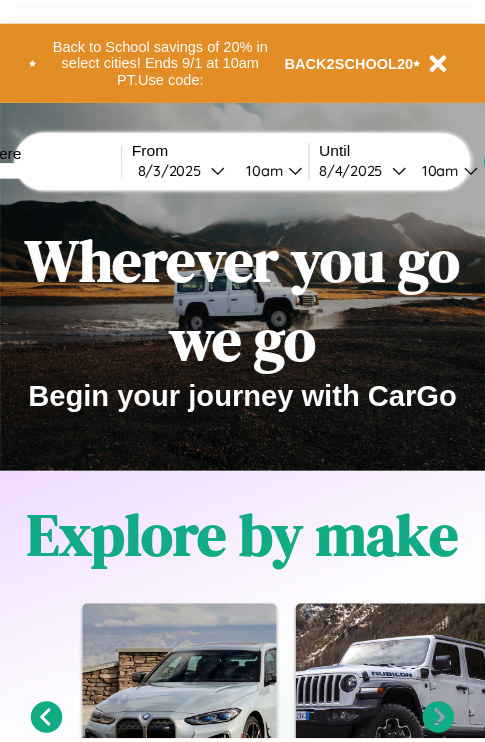 scroll, scrollTop: 0, scrollLeft: 0, axis: both 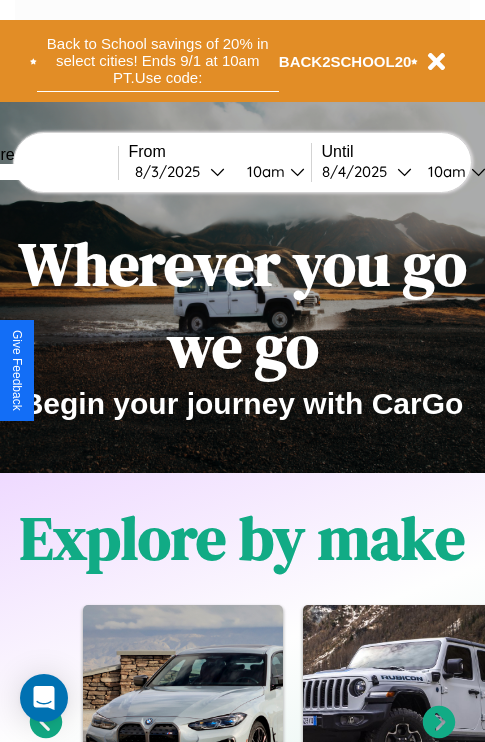 click on "Back to School savings of 20% in select cities! Ends 9/1 at 10am PT.  Use code:" at bounding box center [158, 61] 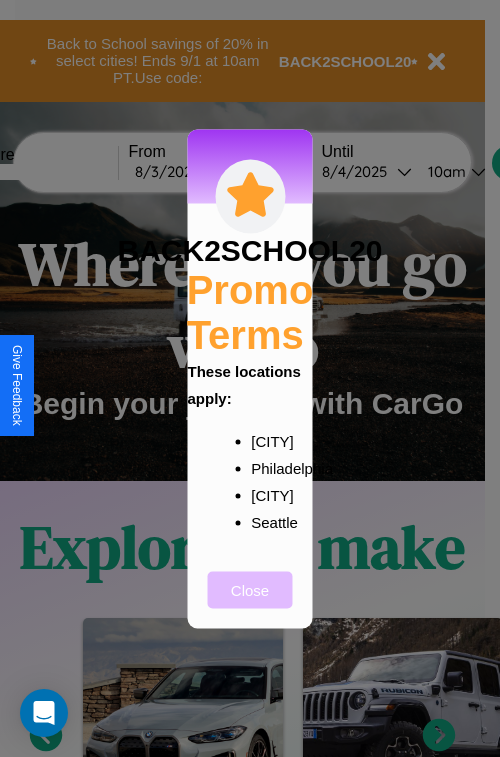 click on "Close" at bounding box center (250, 589) 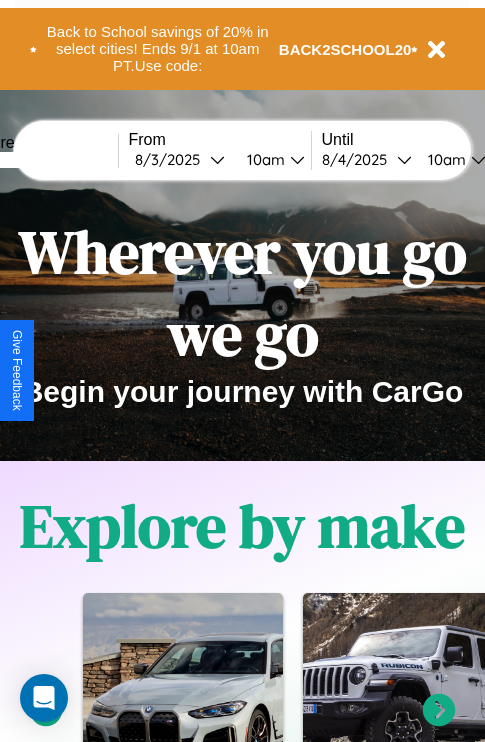 scroll, scrollTop: 0, scrollLeft: 0, axis: both 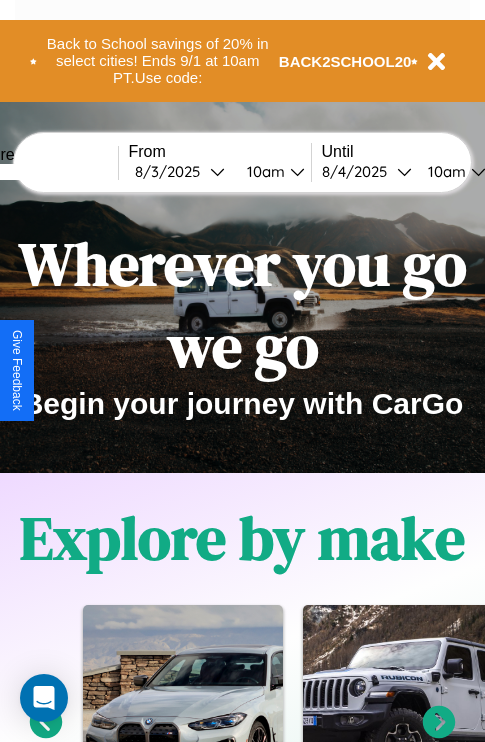 click at bounding box center [43, 172] 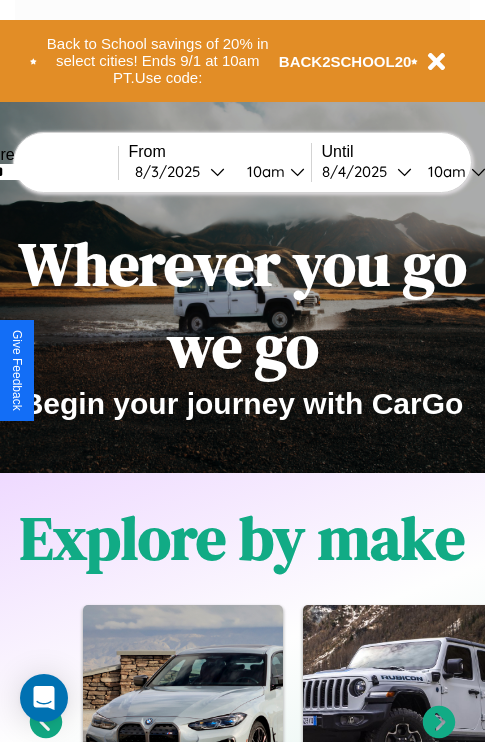 type on "******" 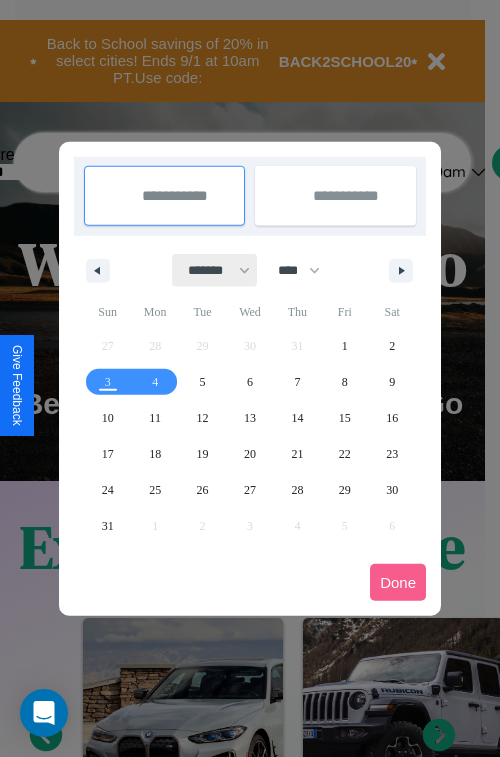 click on "******* ******** ***** ***** *** **** **** ****** ********* ******* ******** ********" at bounding box center (215, 270) 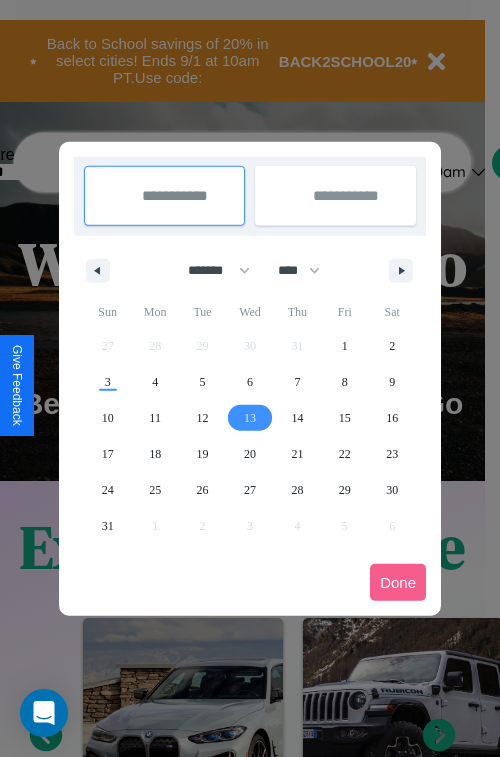 click on "13" at bounding box center (250, 418) 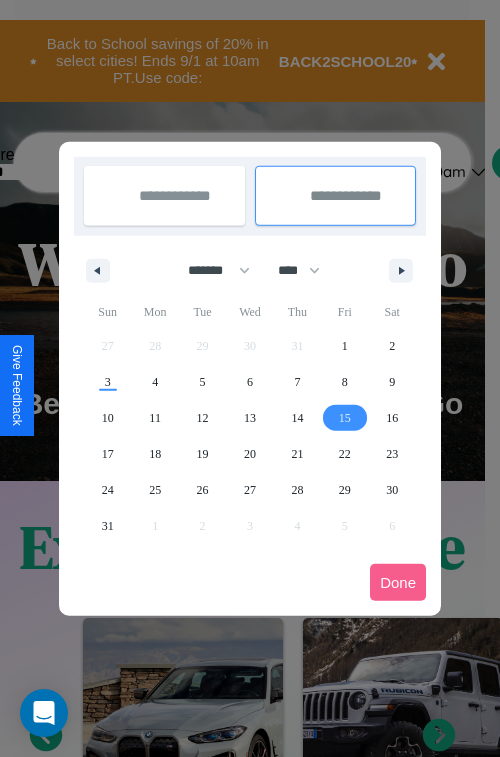 click on "15" at bounding box center (345, 418) 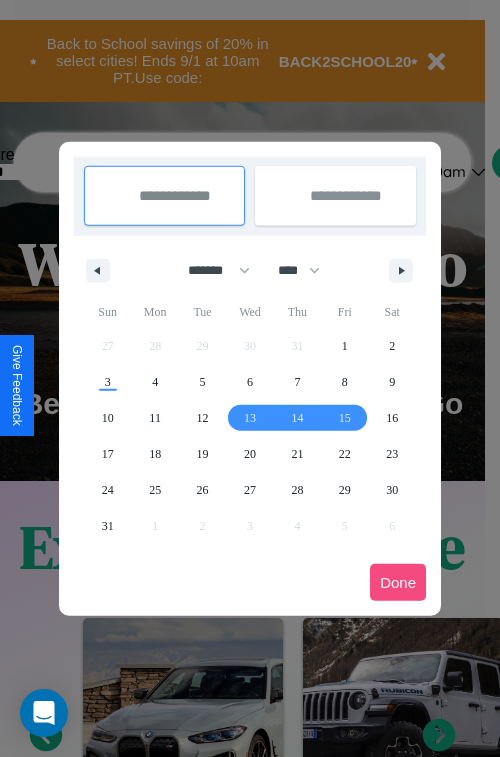 click on "Done" at bounding box center (398, 582) 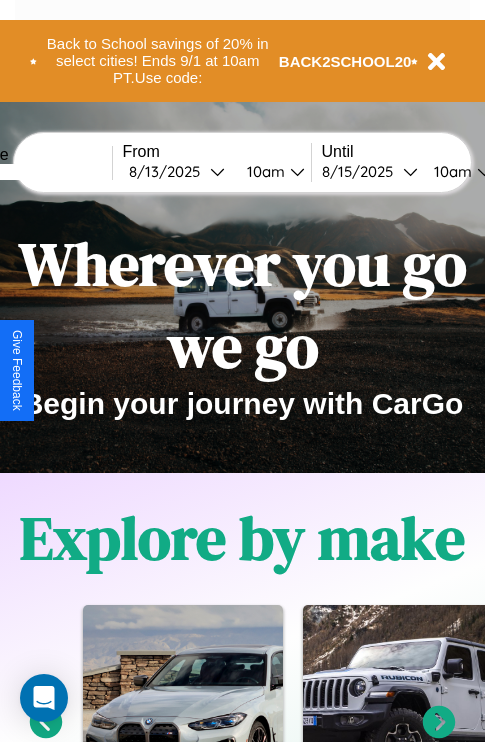 scroll, scrollTop: 0, scrollLeft: 74, axis: horizontal 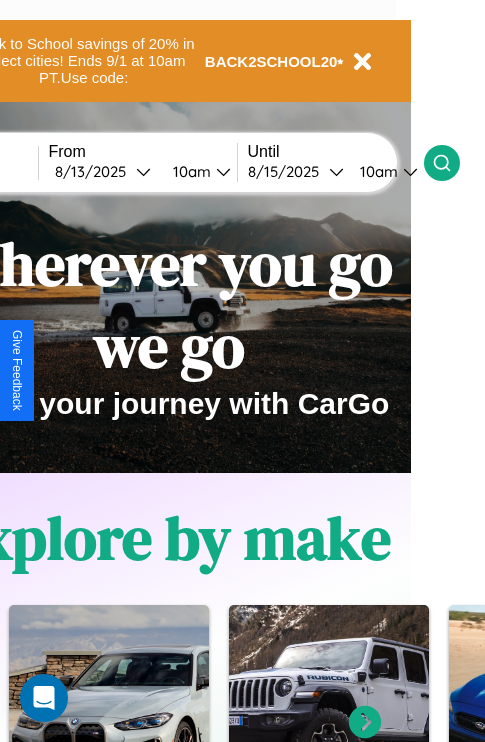 click 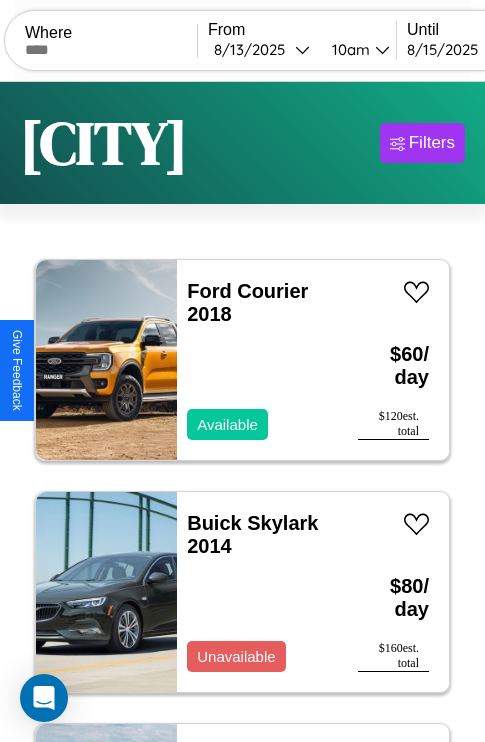 scroll, scrollTop: 95, scrollLeft: 0, axis: vertical 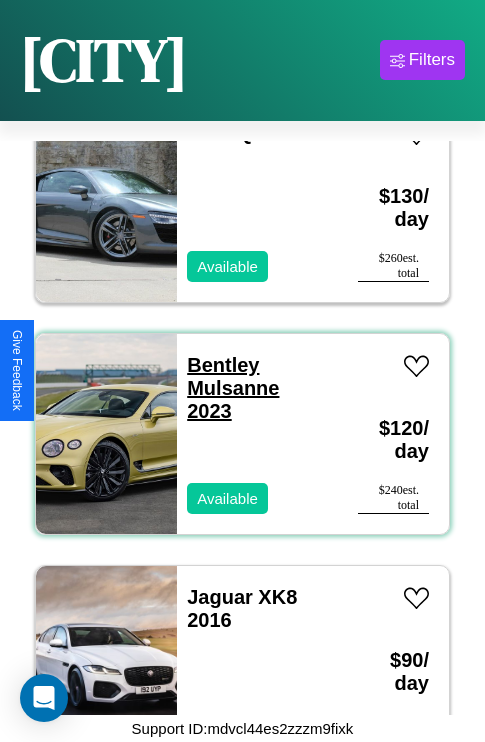 click on "Bentley   Mulsanne   2023" at bounding box center [233, 388] 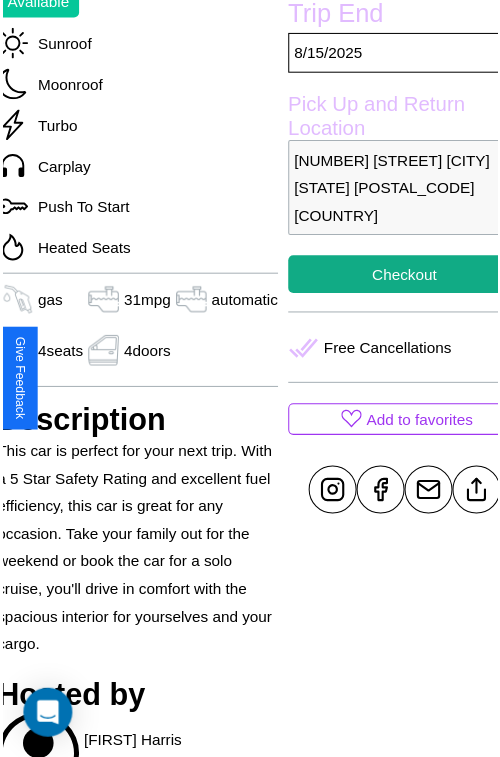 scroll, scrollTop: 547, scrollLeft: 84, axis: both 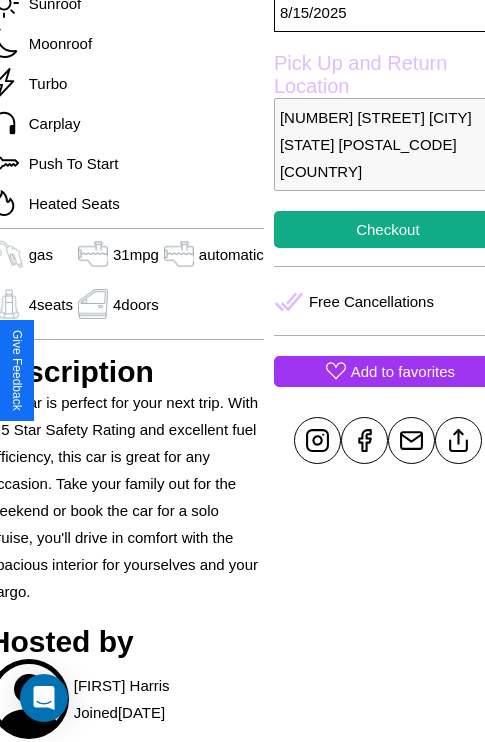 click on "Add to favorites" at bounding box center (403, 371) 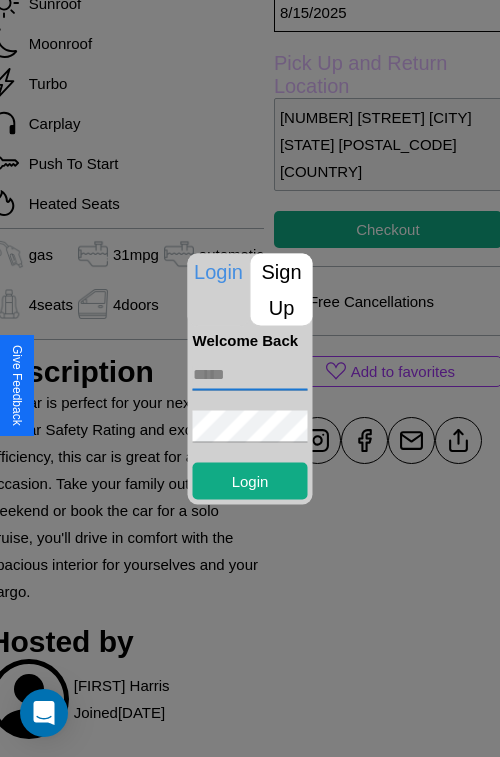click at bounding box center (250, 374) 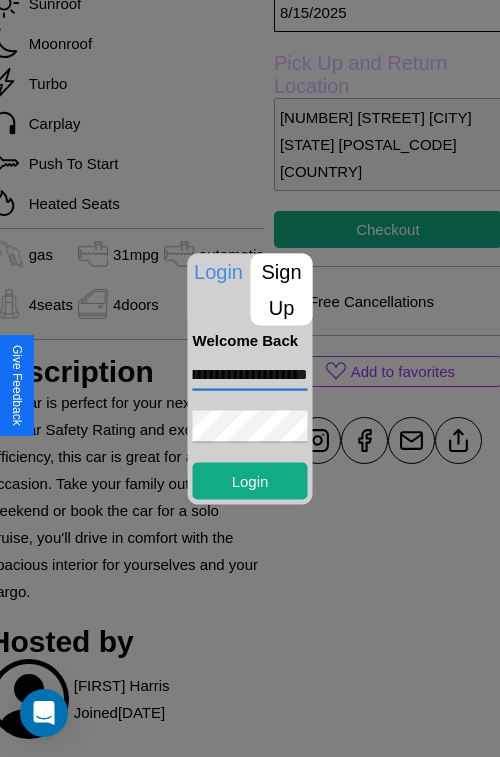 scroll, scrollTop: 0, scrollLeft: 87, axis: horizontal 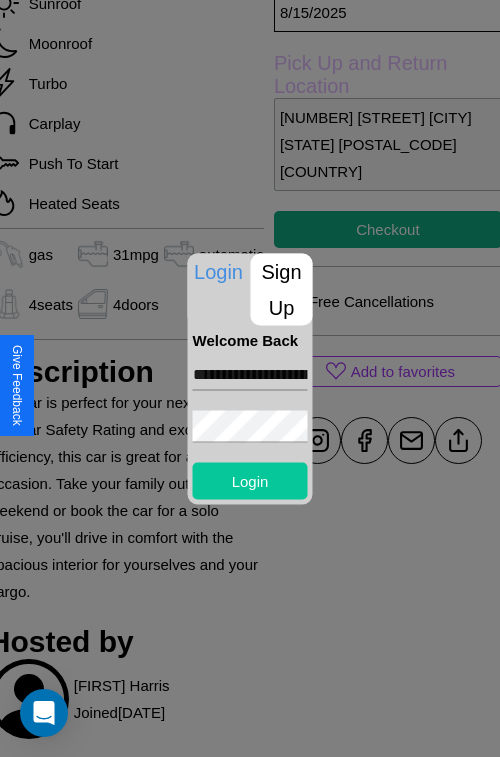 click on "Login" at bounding box center (250, 480) 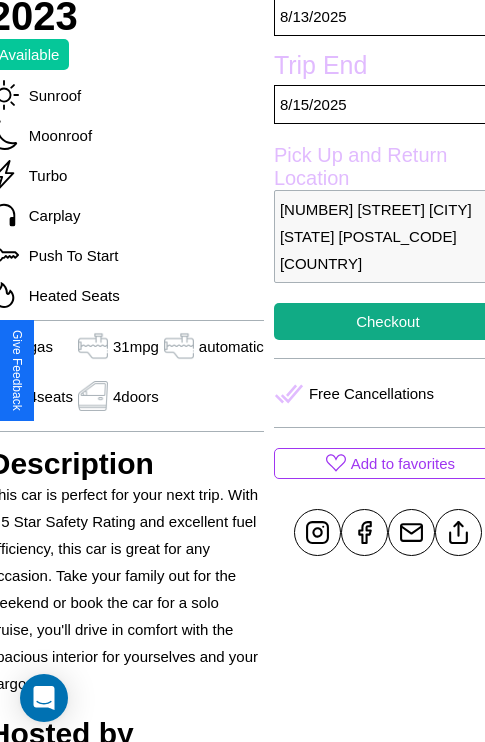 scroll, scrollTop: 405, scrollLeft: 84, axis: both 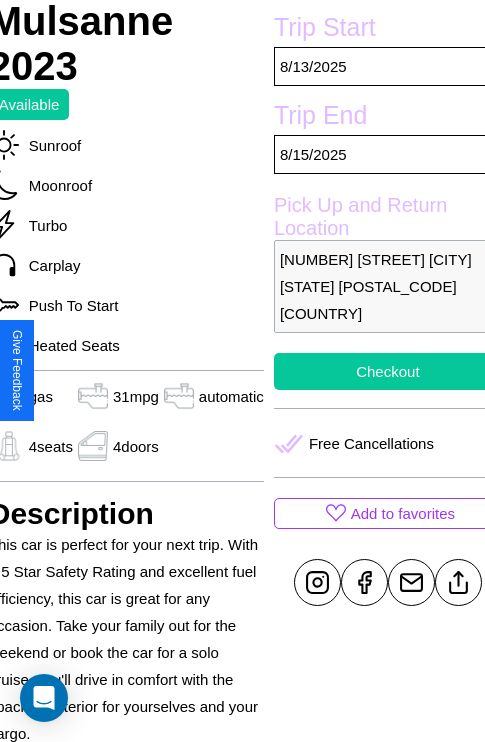 click on "Checkout" at bounding box center (388, 371) 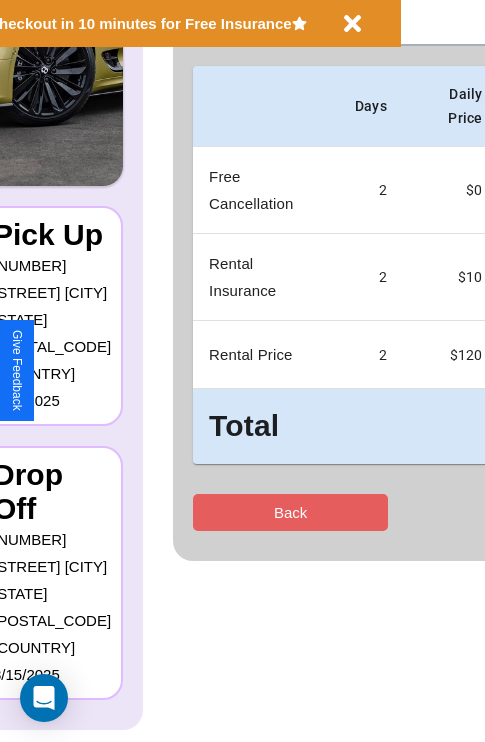 scroll, scrollTop: 0, scrollLeft: 0, axis: both 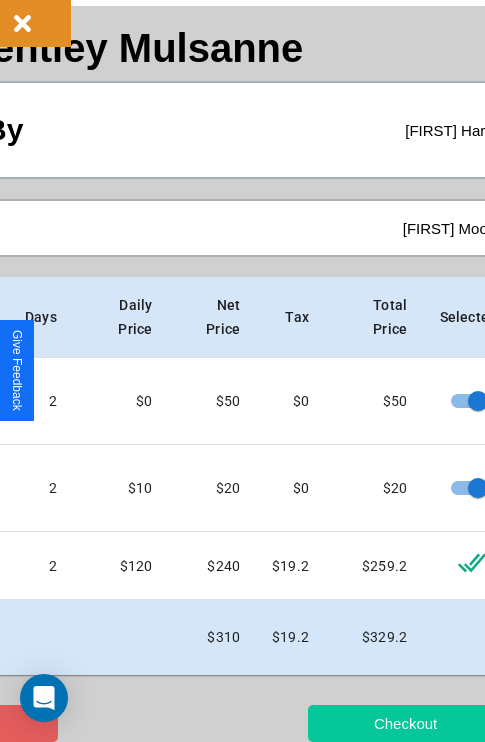 click on "Checkout" at bounding box center (405, 723) 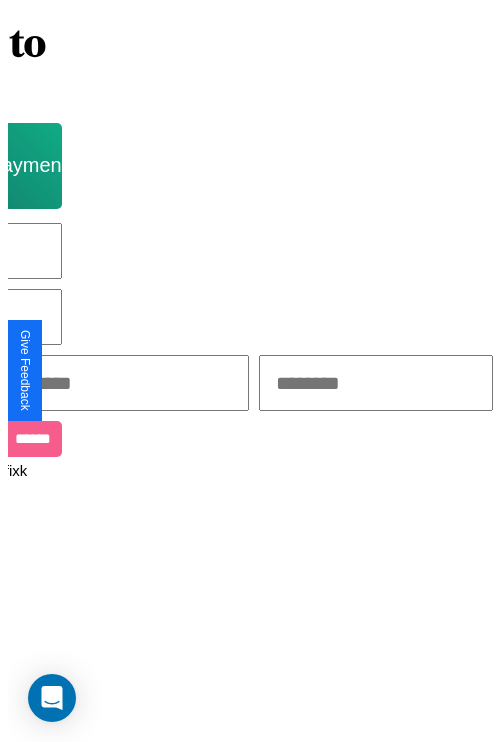 scroll, scrollTop: 0, scrollLeft: 0, axis: both 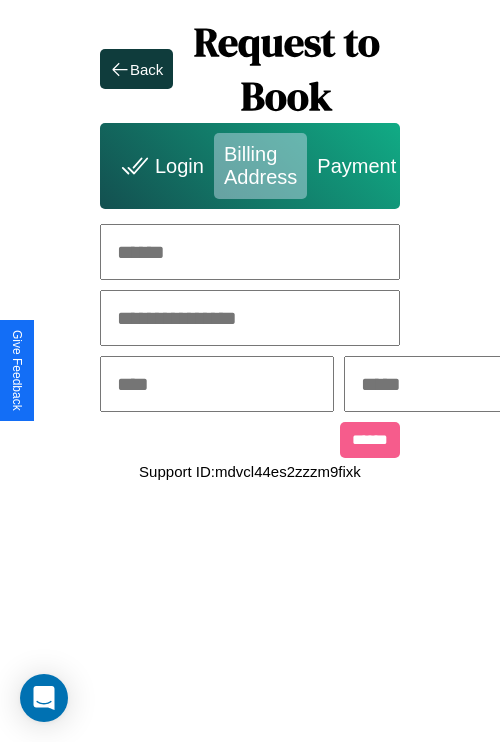click at bounding box center (250, 252) 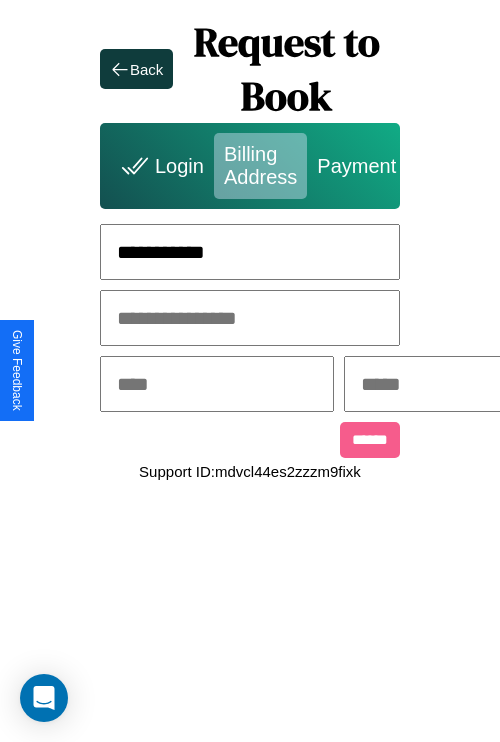 type on "**********" 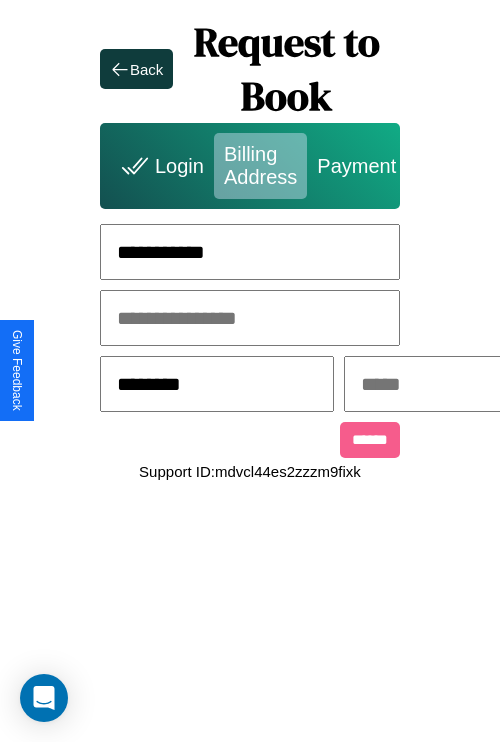 type on "********" 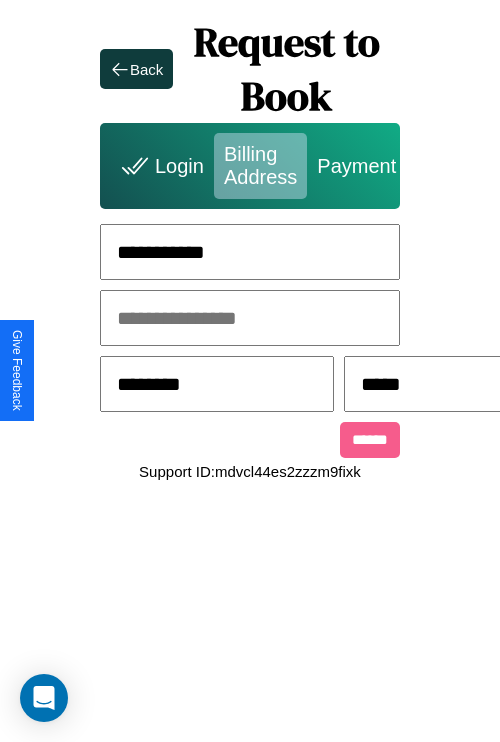 scroll, scrollTop: 0, scrollLeft: 517, axis: horizontal 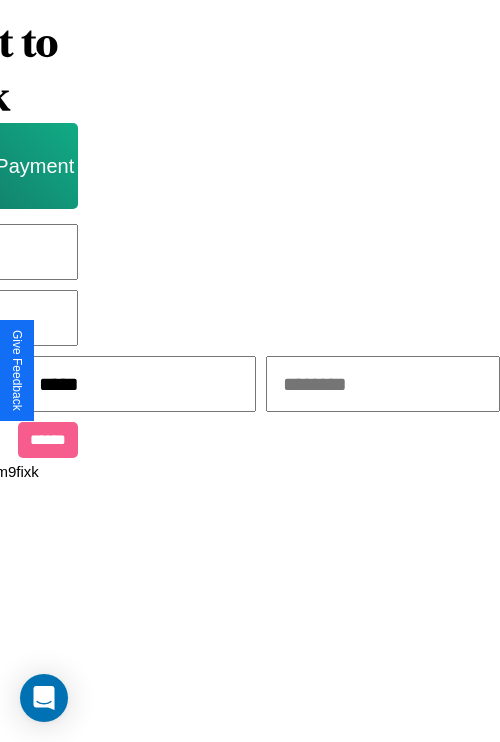 type on "*****" 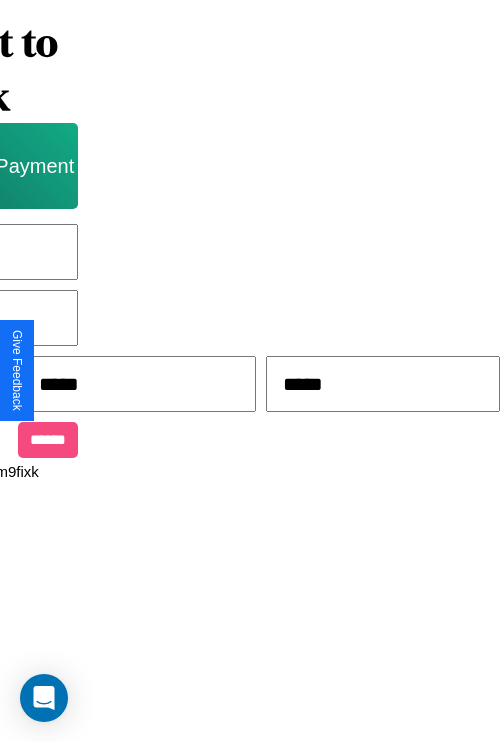 type on "*****" 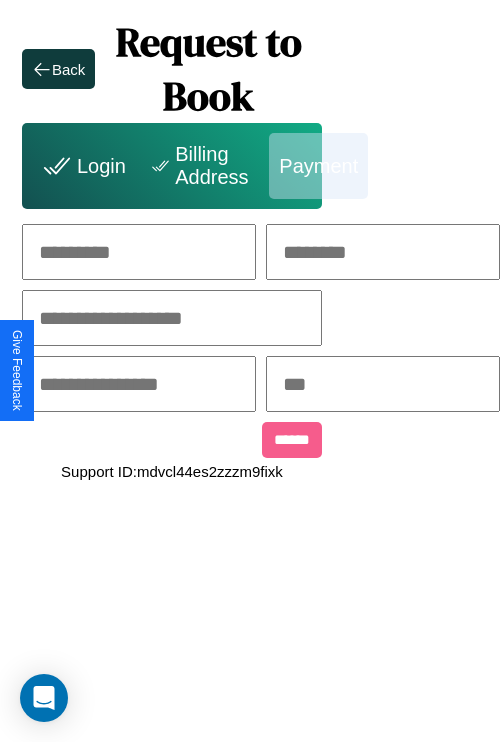 scroll, scrollTop: 0, scrollLeft: 208, axis: horizontal 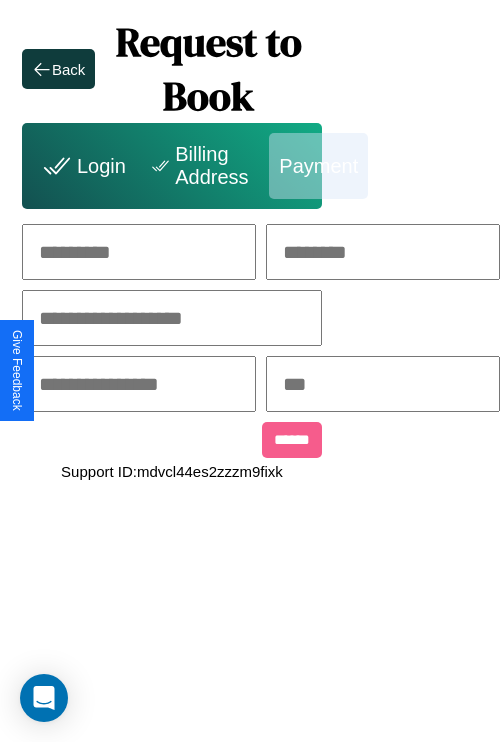 click at bounding box center (139, 252) 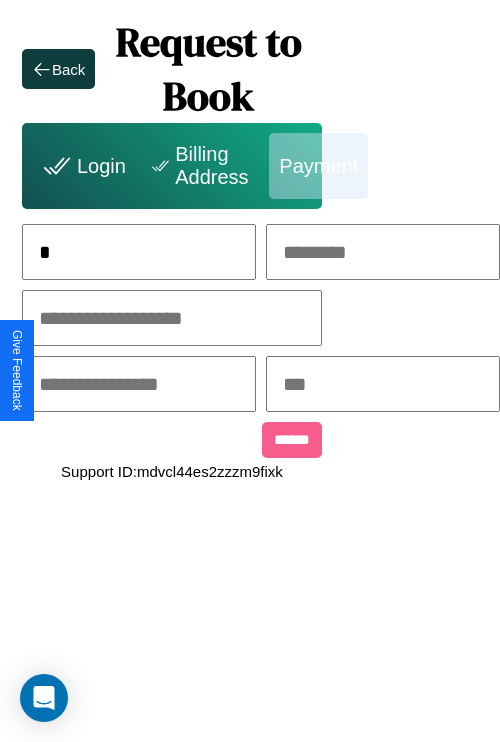 scroll, scrollTop: 0, scrollLeft: 131, axis: horizontal 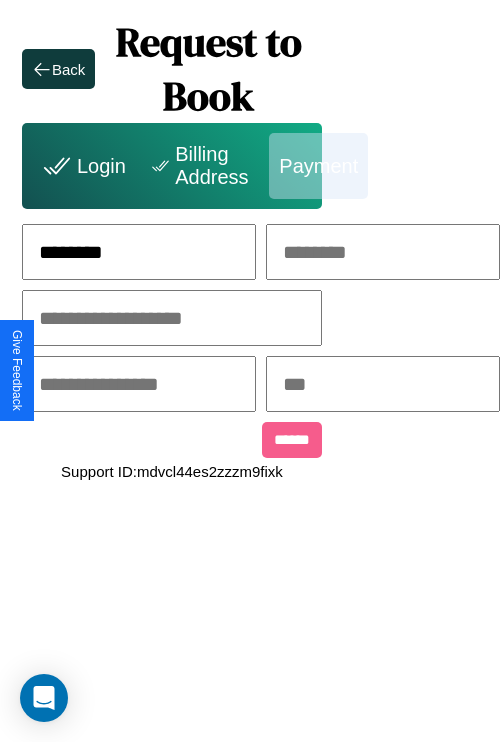 type on "********" 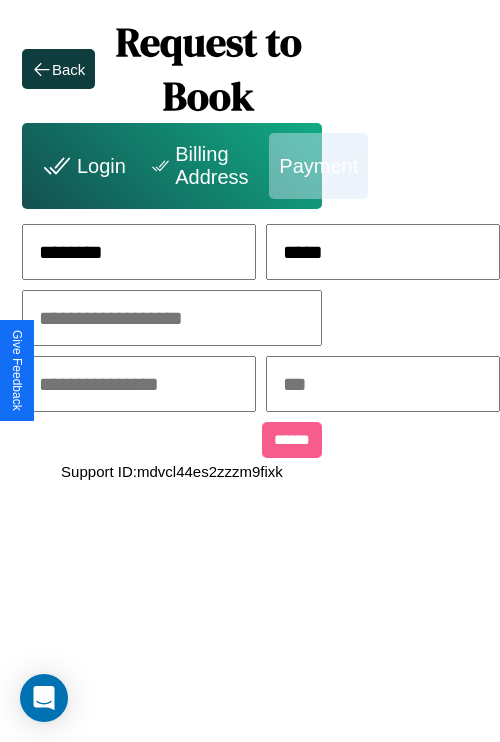 type on "*****" 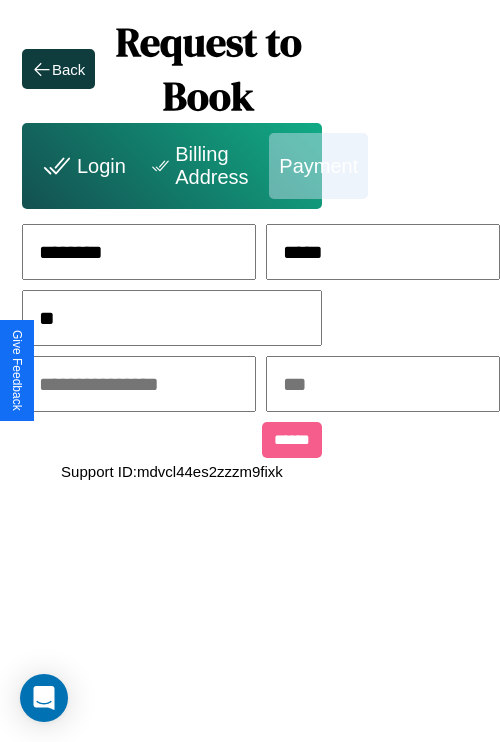 scroll, scrollTop: 0, scrollLeft: 128, axis: horizontal 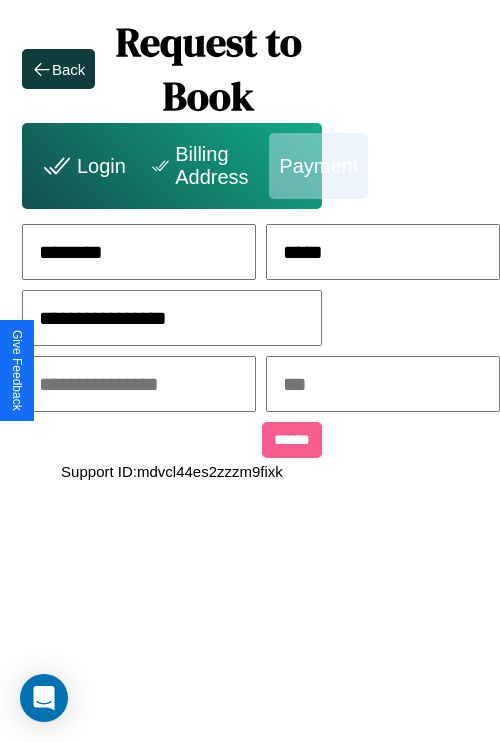 type on "**********" 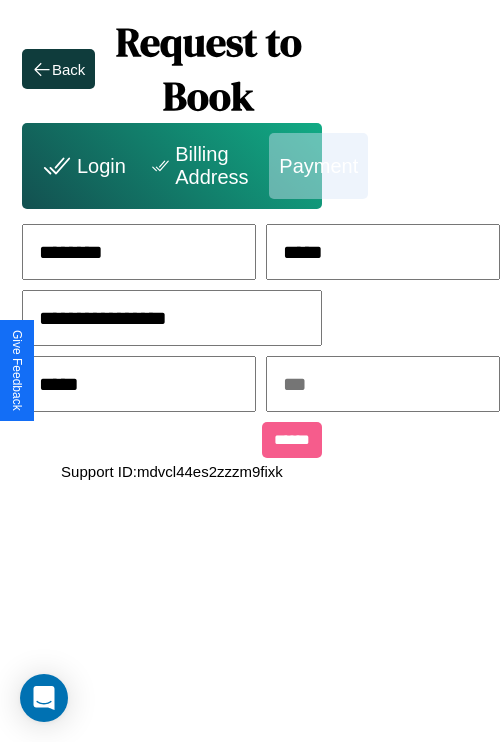 type on "*****" 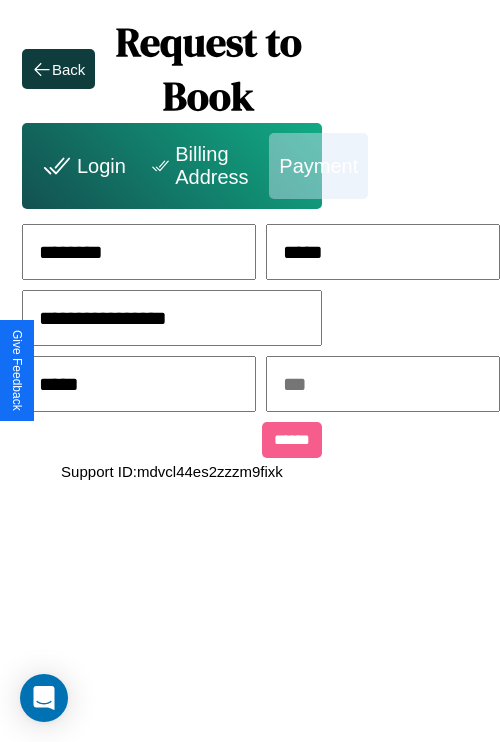 click at bounding box center [383, 384] 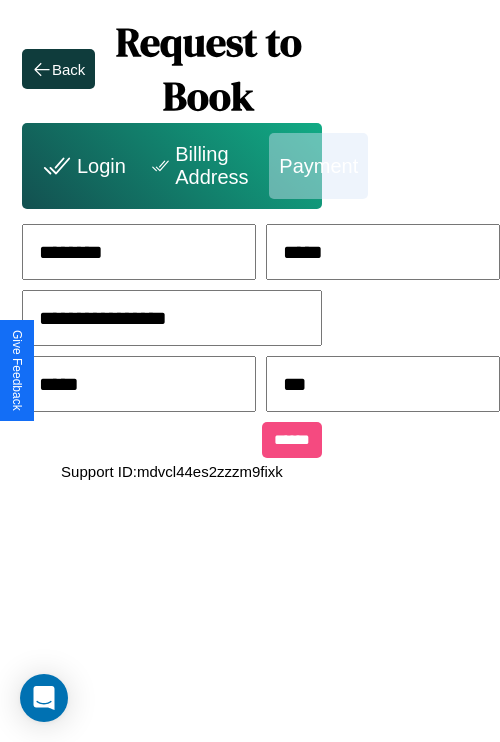type on "***" 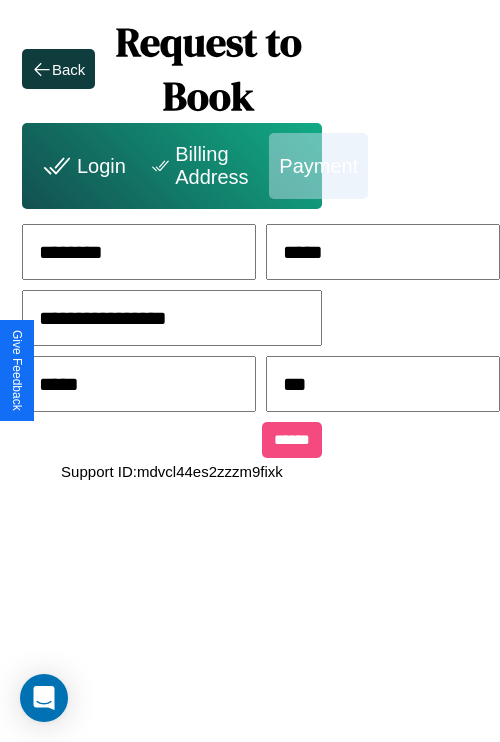 click on "******" at bounding box center (292, 440) 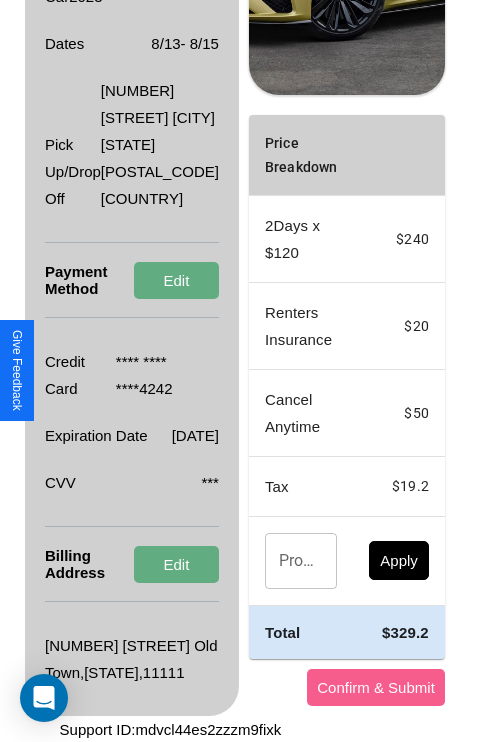 scroll, scrollTop: 465, scrollLeft: 72, axis: both 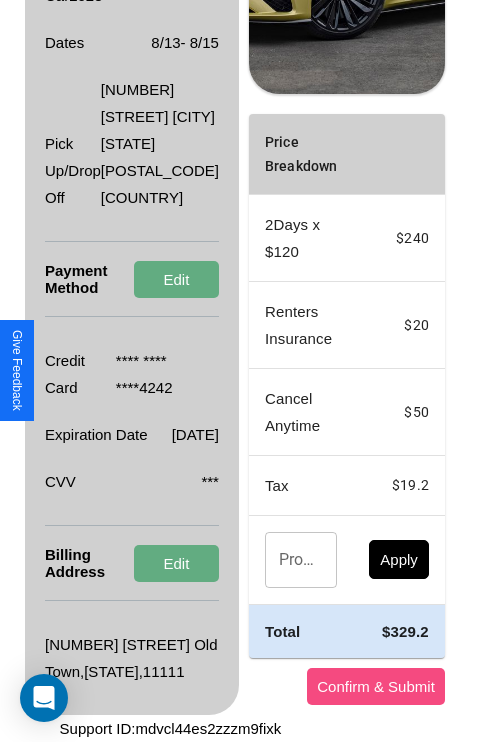 click on "Confirm & Submit" at bounding box center (376, 686) 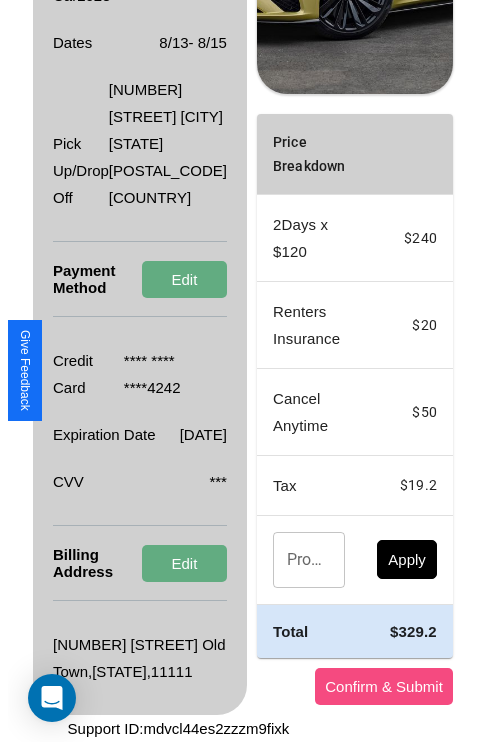scroll, scrollTop: 0, scrollLeft: 72, axis: horizontal 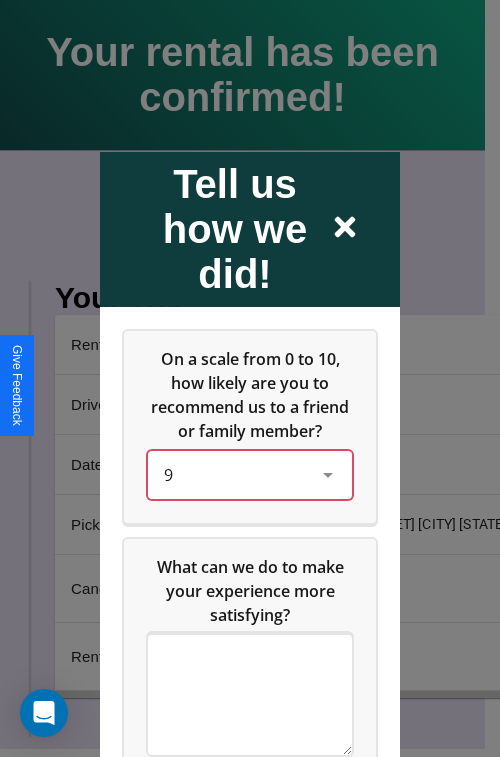 click on "9" at bounding box center (234, 474) 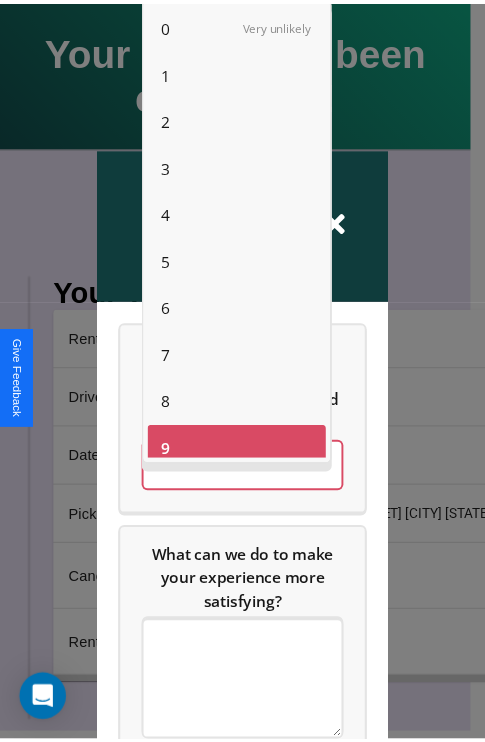 scroll, scrollTop: 14, scrollLeft: 0, axis: vertical 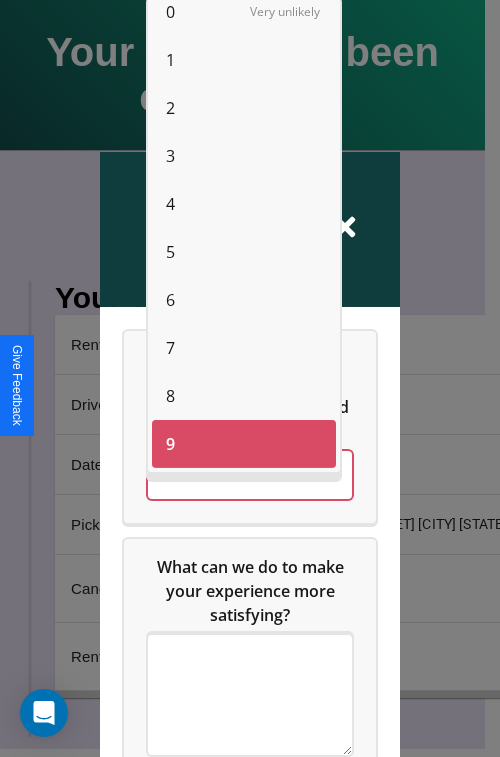 click on "3" at bounding box center [170, 156] 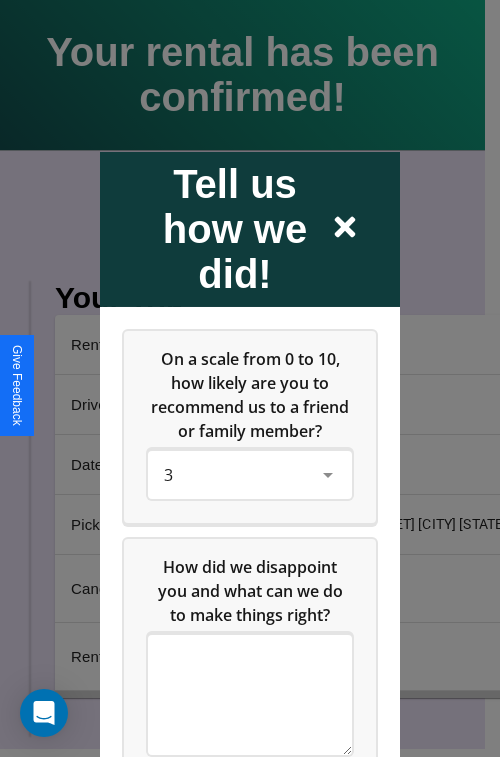 click 